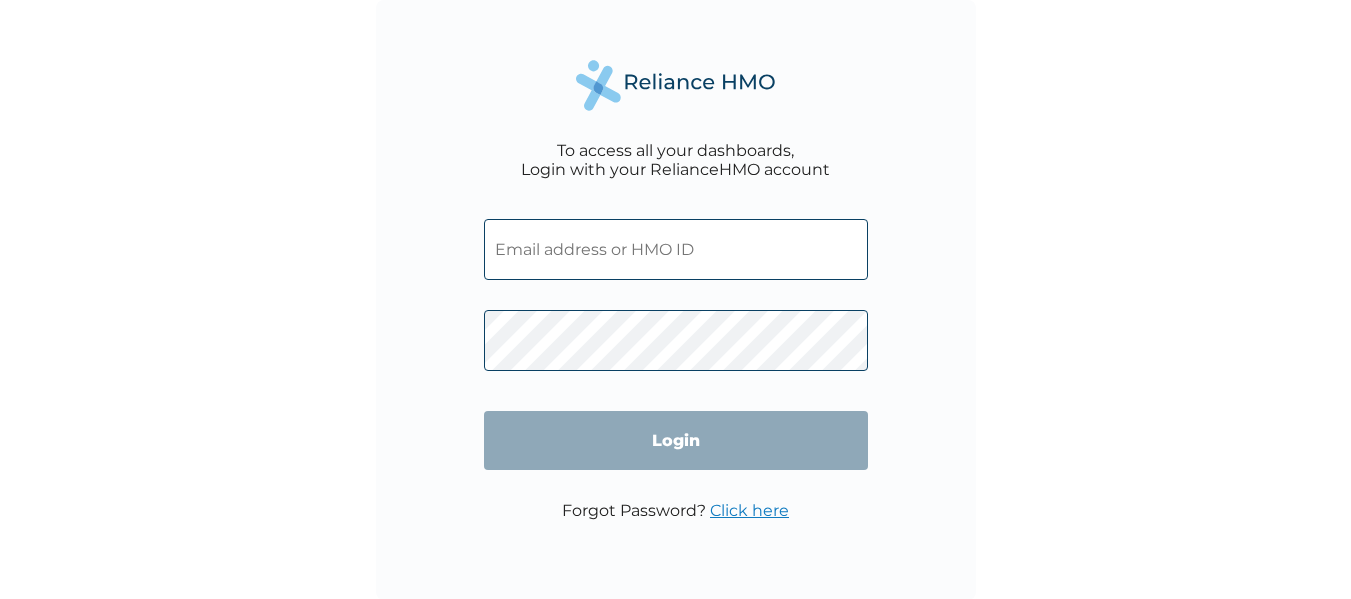 scroll, scrollTop: 0, scrollLeft: 0, axis: both 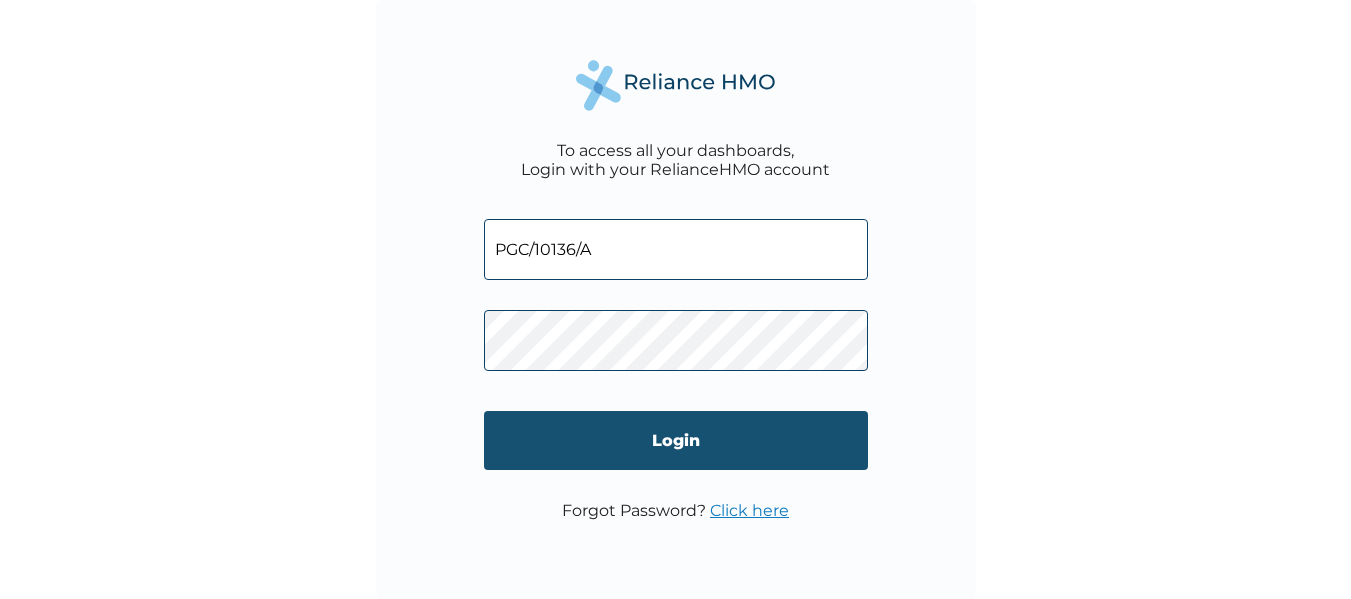 click on "Login" at bounding box center (676, 440) 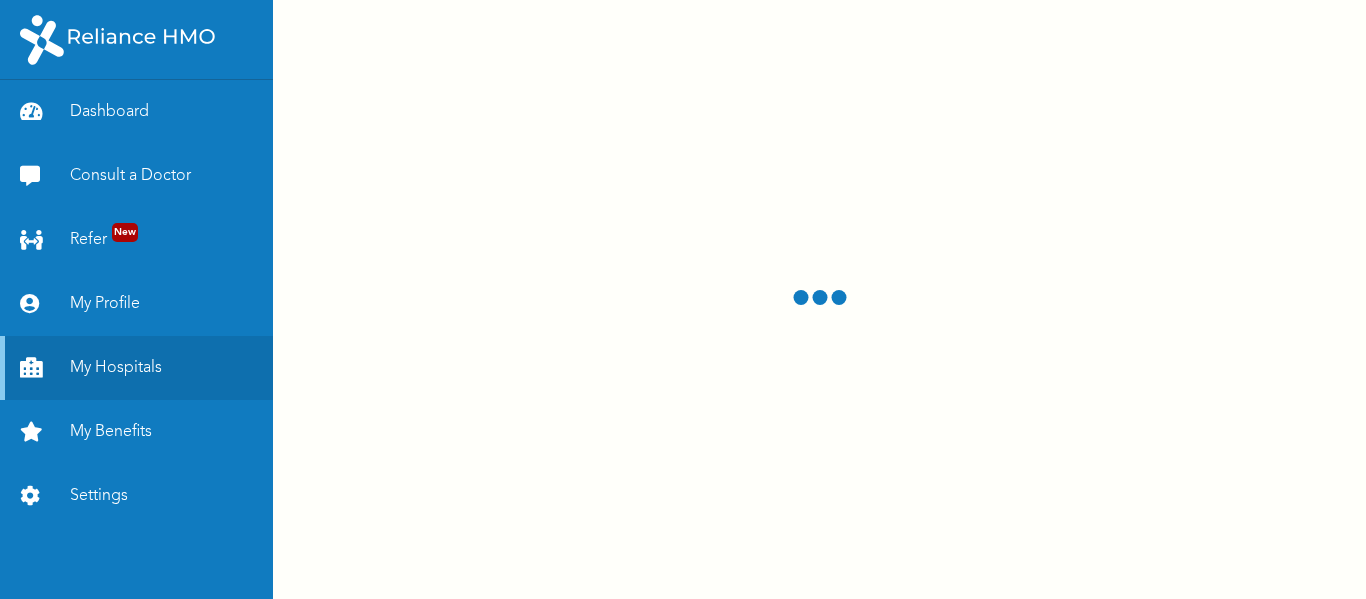 scroll, scrollTop: 0, scrollLeft: 0, axis: both 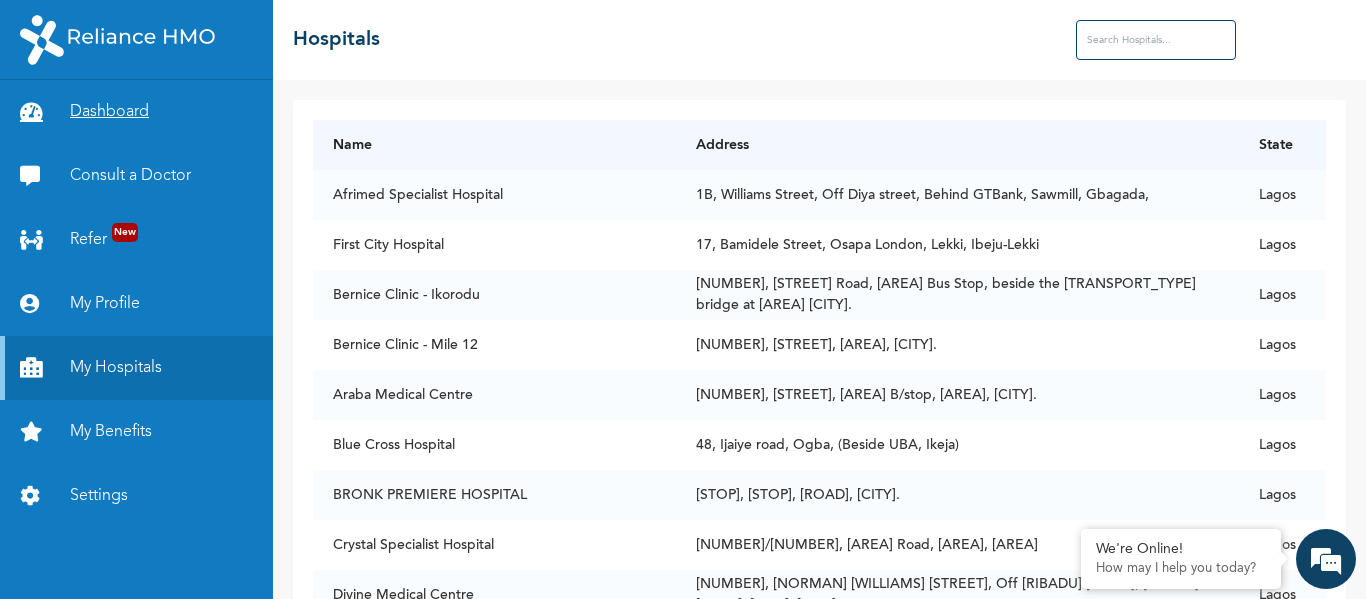click on "Dashboard" at bounding box center [136, 112] 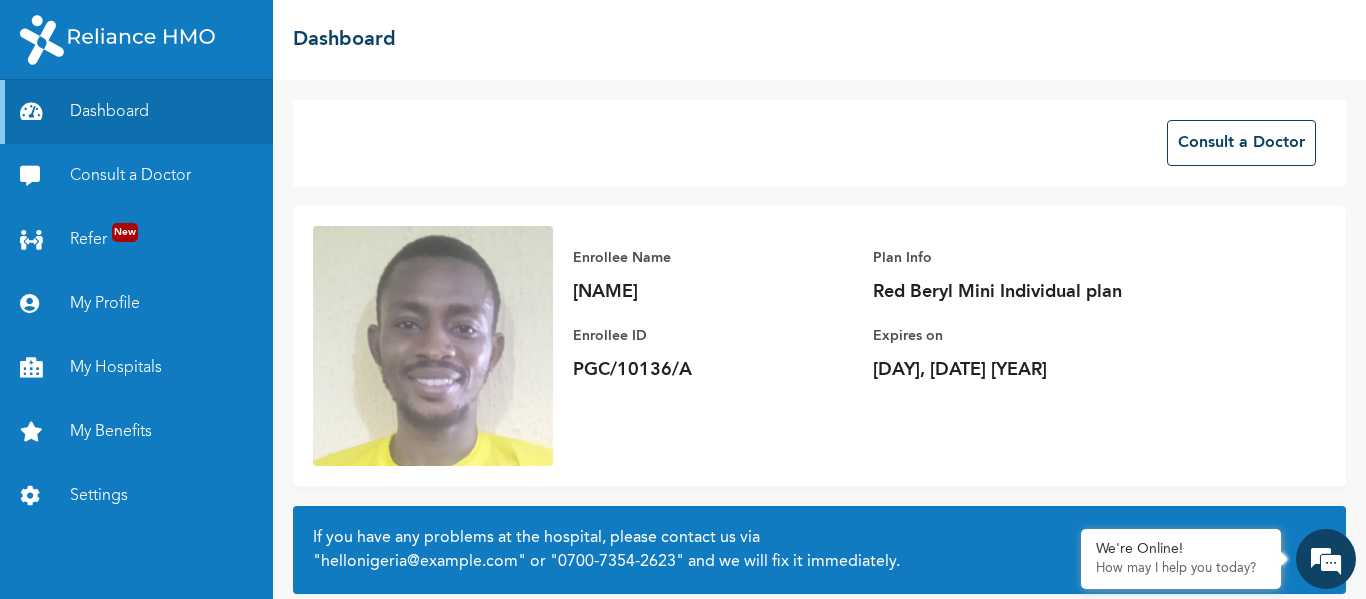 scroll, scrollTop: 175, scrollLeft: 0, axis: vertical 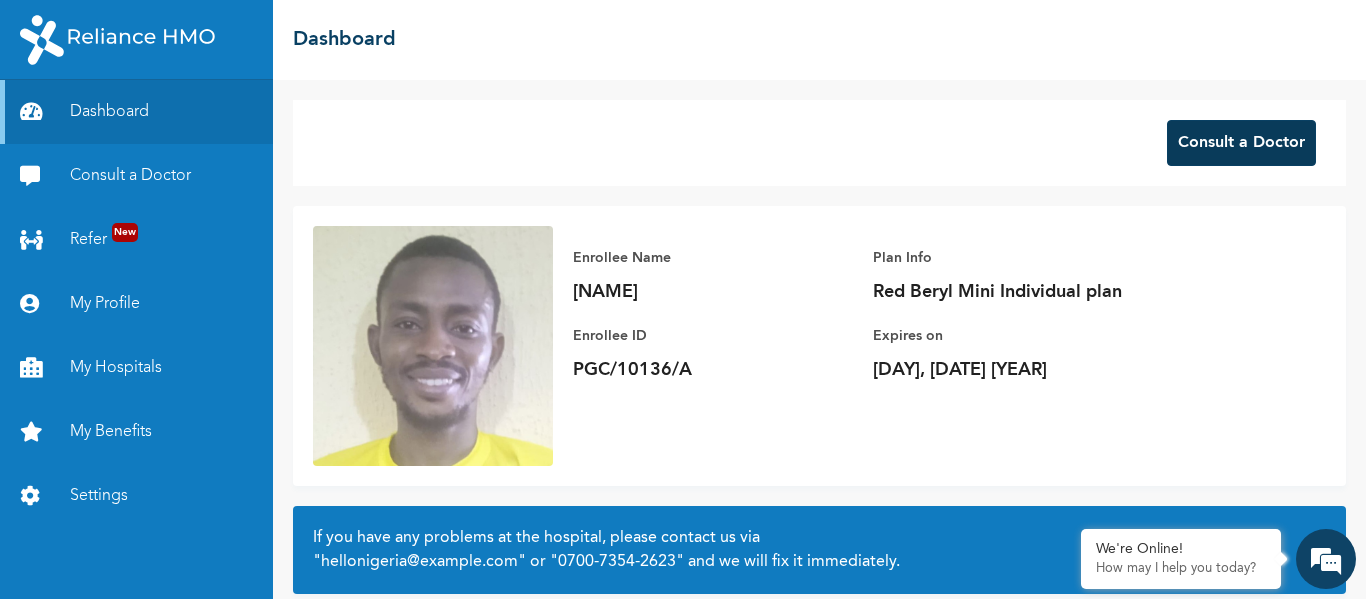 click on "Consult a Doctor" at bounding box center [1241, 143] 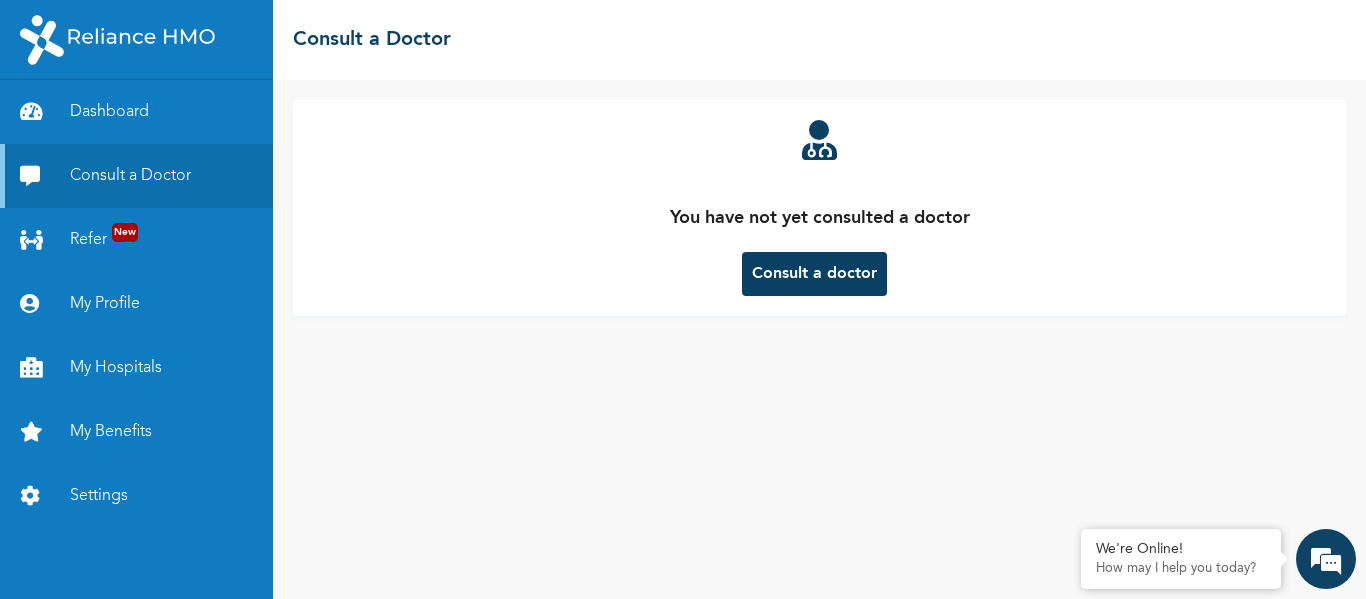 click on "You have not yet consulted a doctor Consult a doctor" at bounding box center (819, 208) 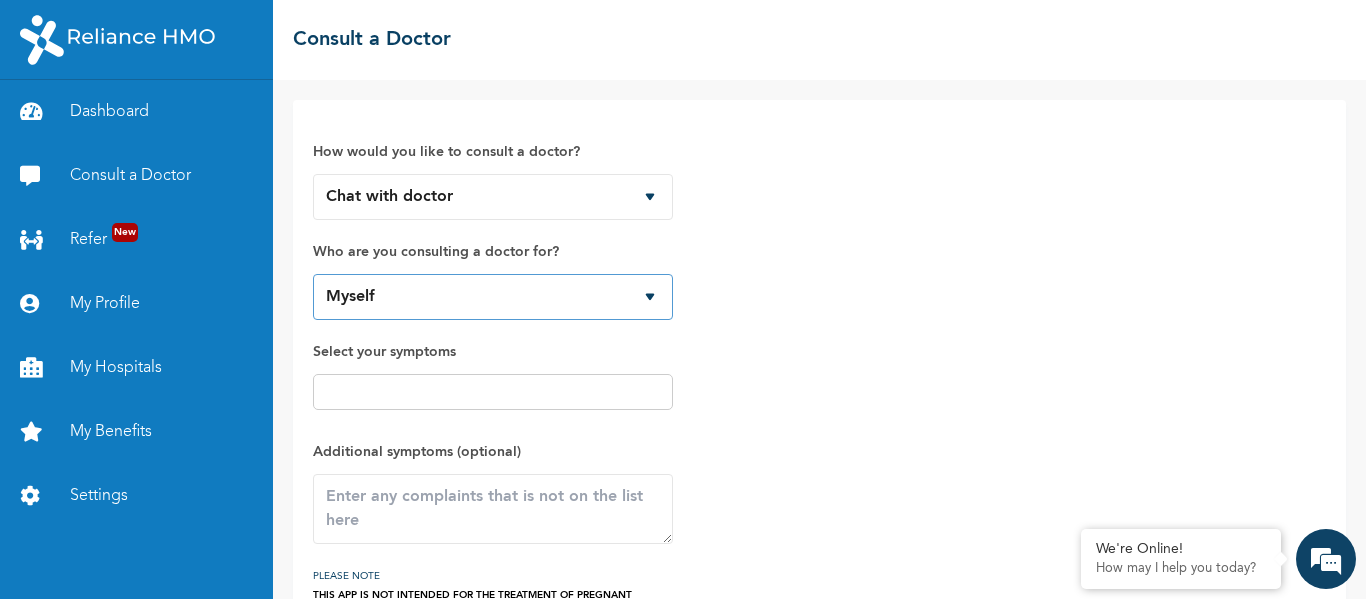 click on "Myself" at bounding box center (493, 297) 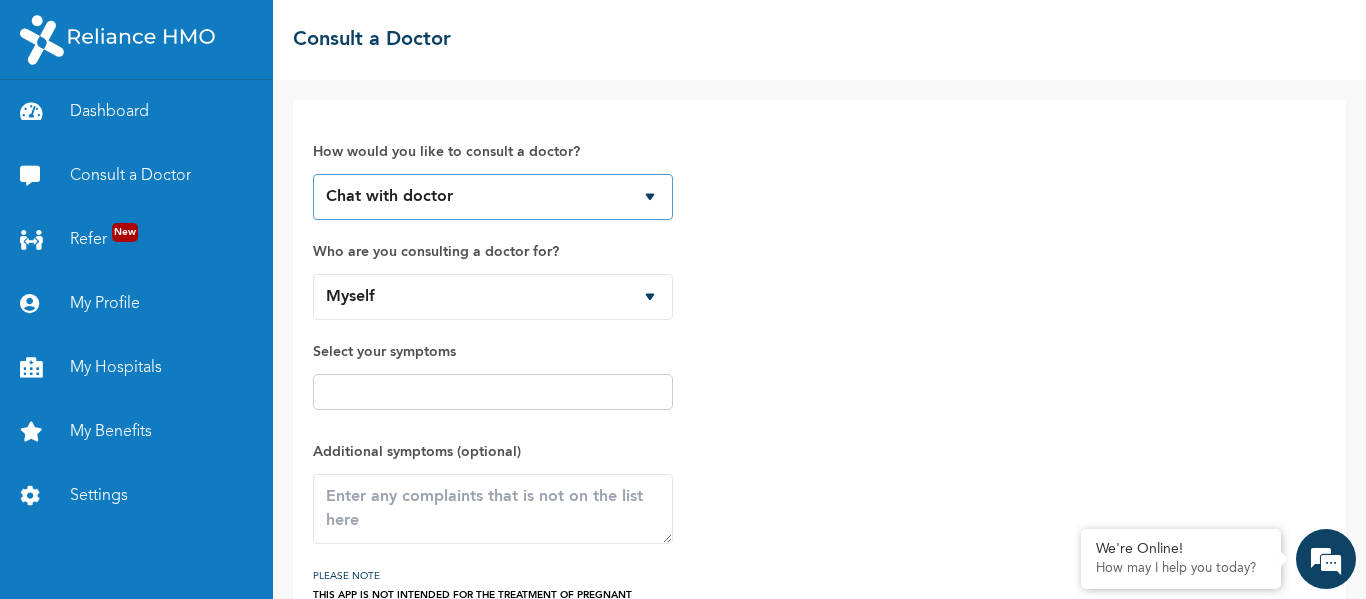 click on "Chat with doctor Phone Call" at bounding box center [493, 197] 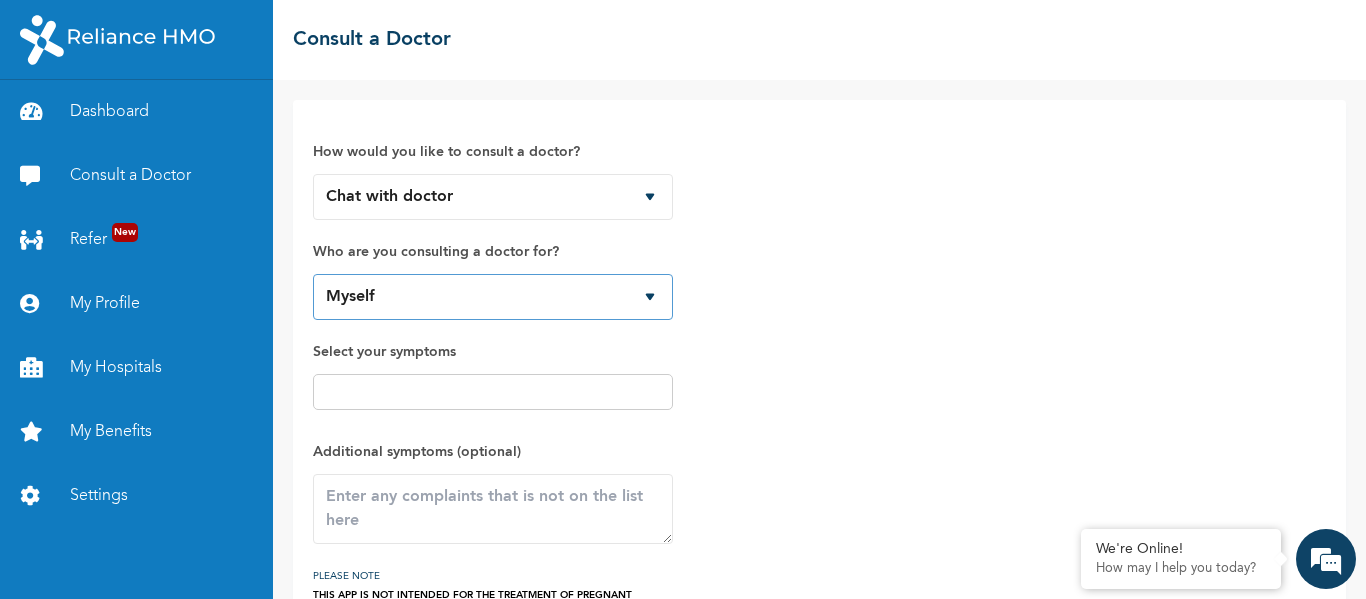 click on "Myself" at bounding box center [493, 297] 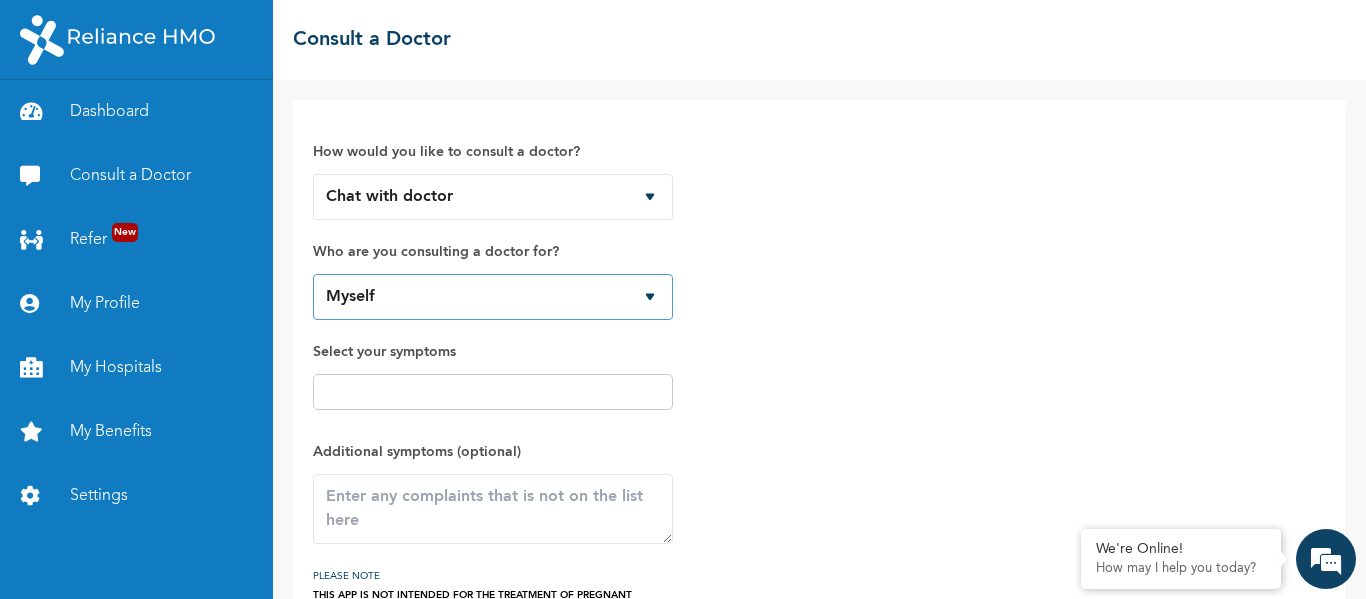 scroll, scrollTop: 90, scrollLeft: 0, axis: vertical 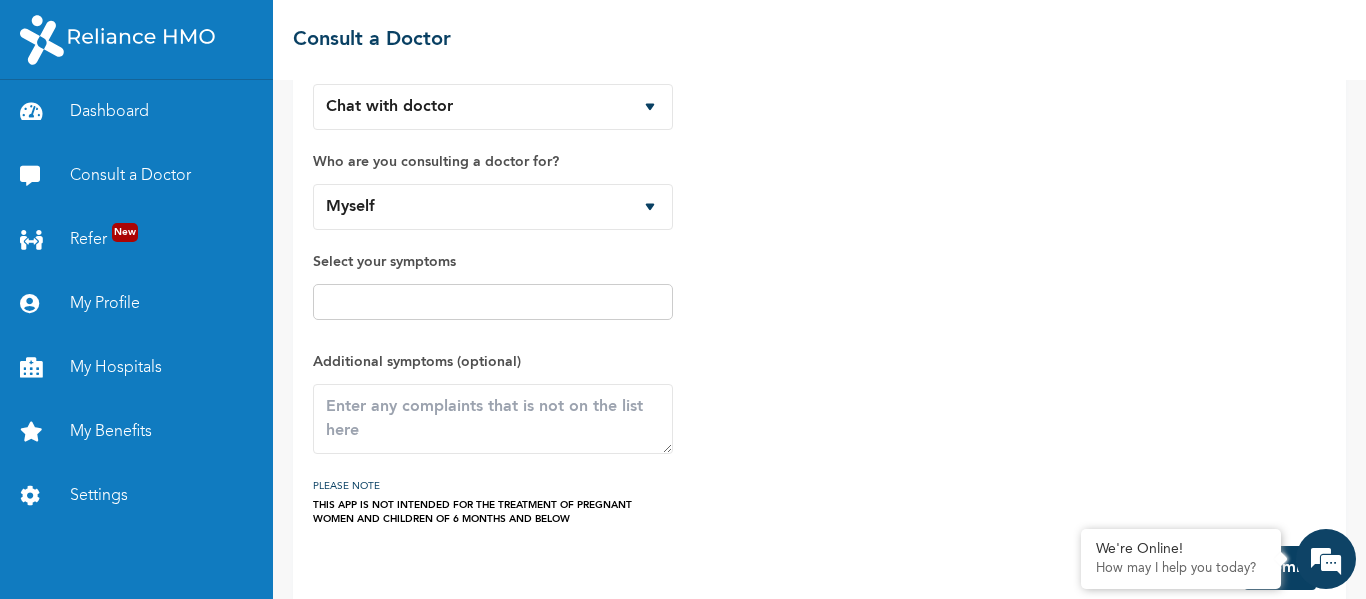click at bounding box center (493, 302) 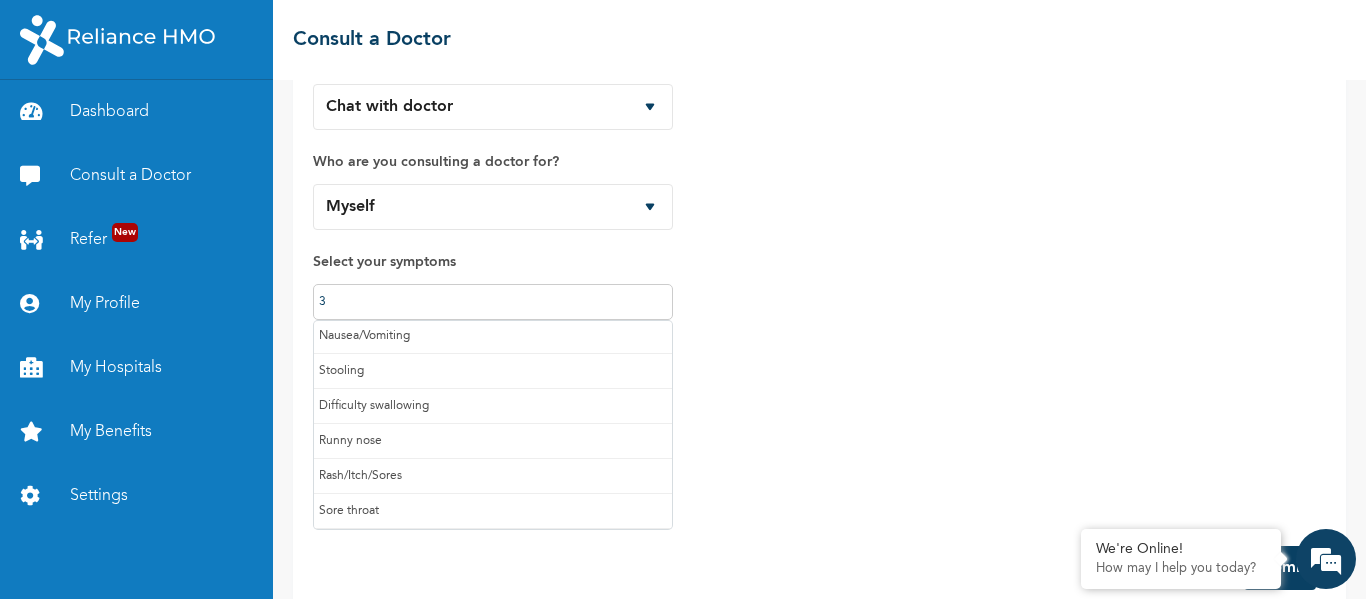 scroll, scrollTop: 0, scrollLeft: 0, axis: both 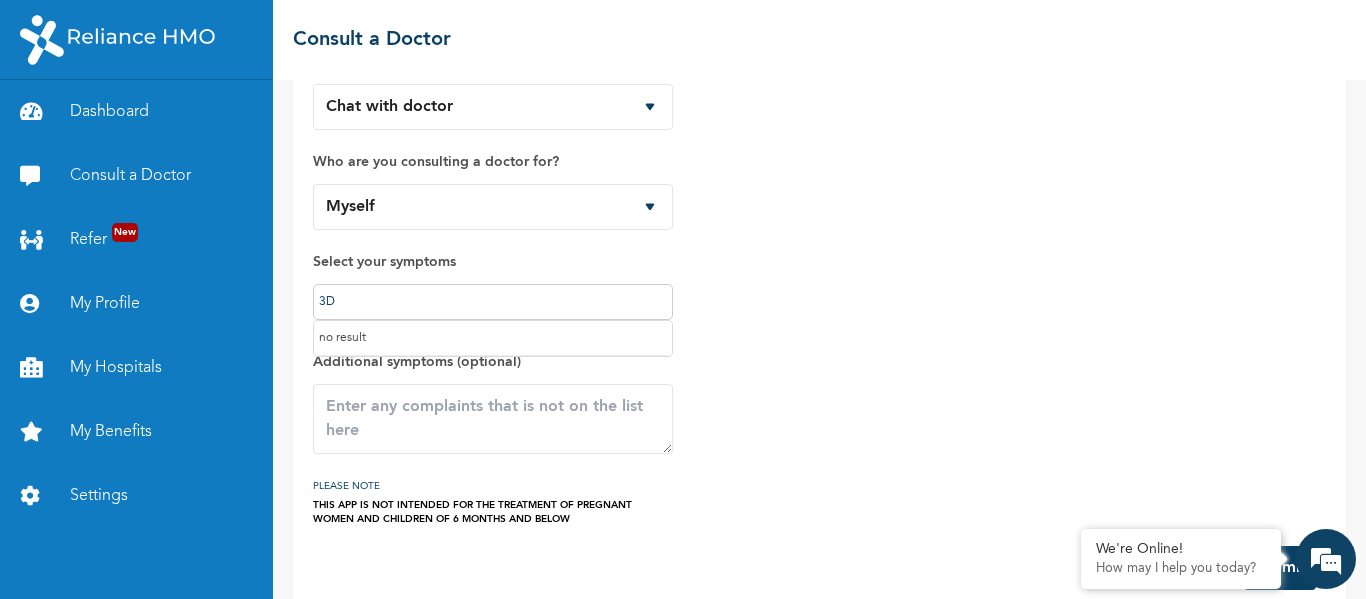 type on "3" 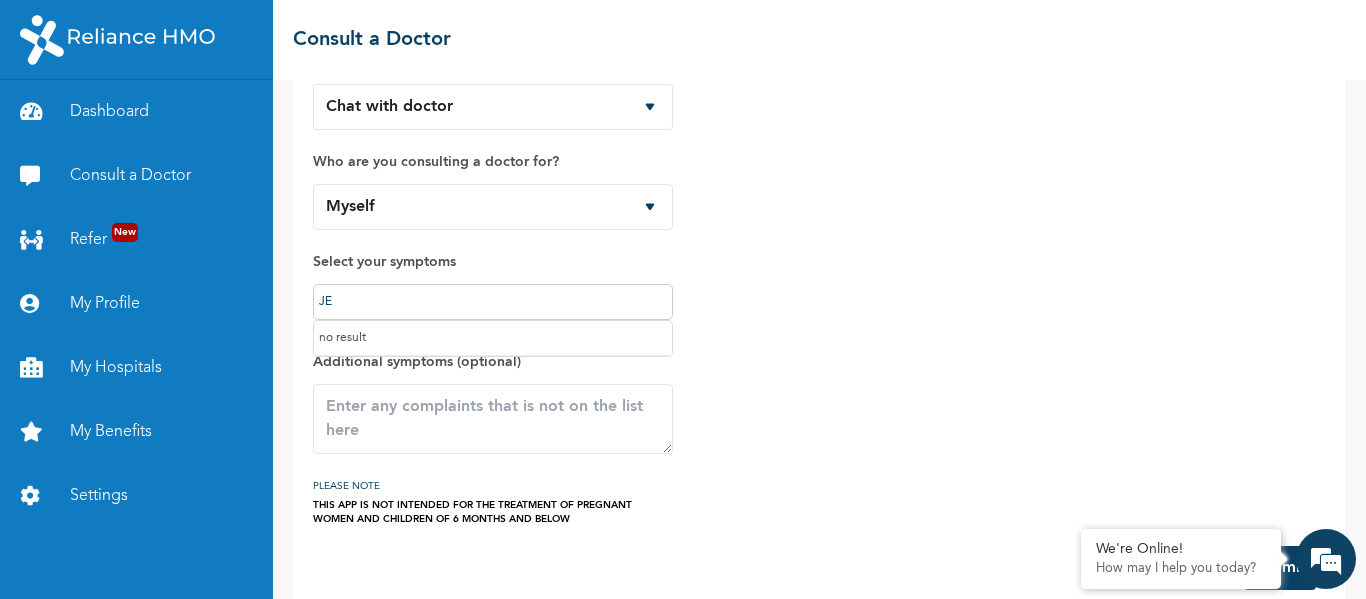 type on "J" 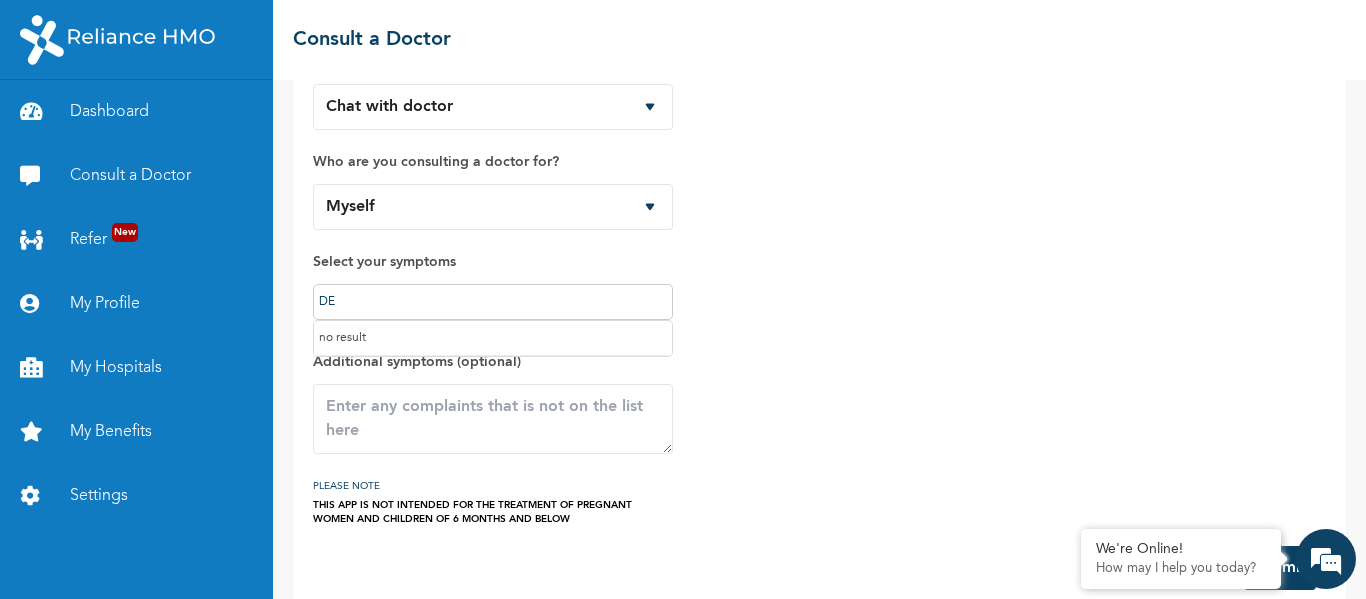 type on "D" 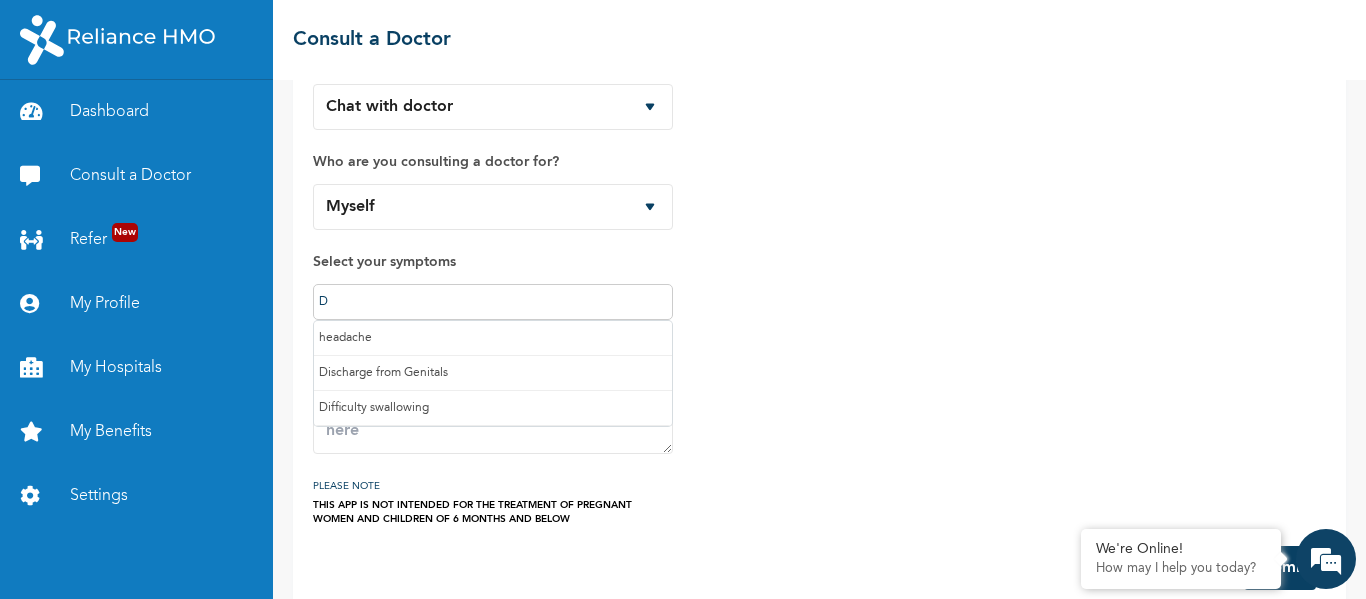 scroll, scrollTop: 121, scrollLeft: 0, axis: vertical 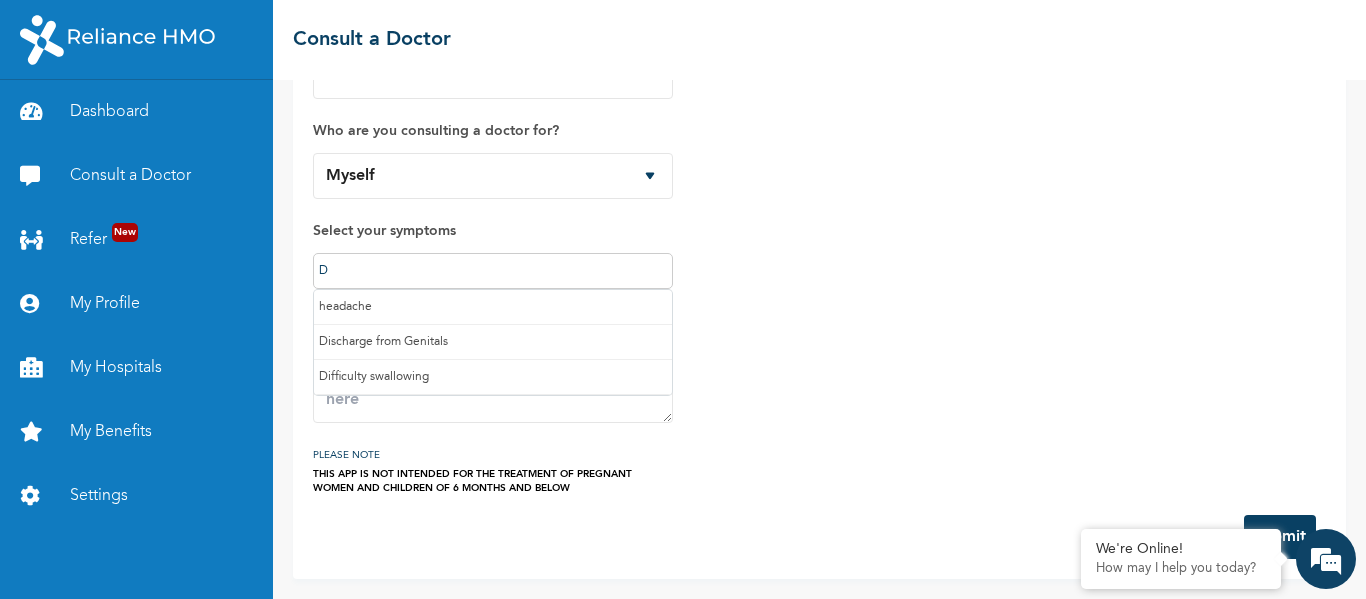 type 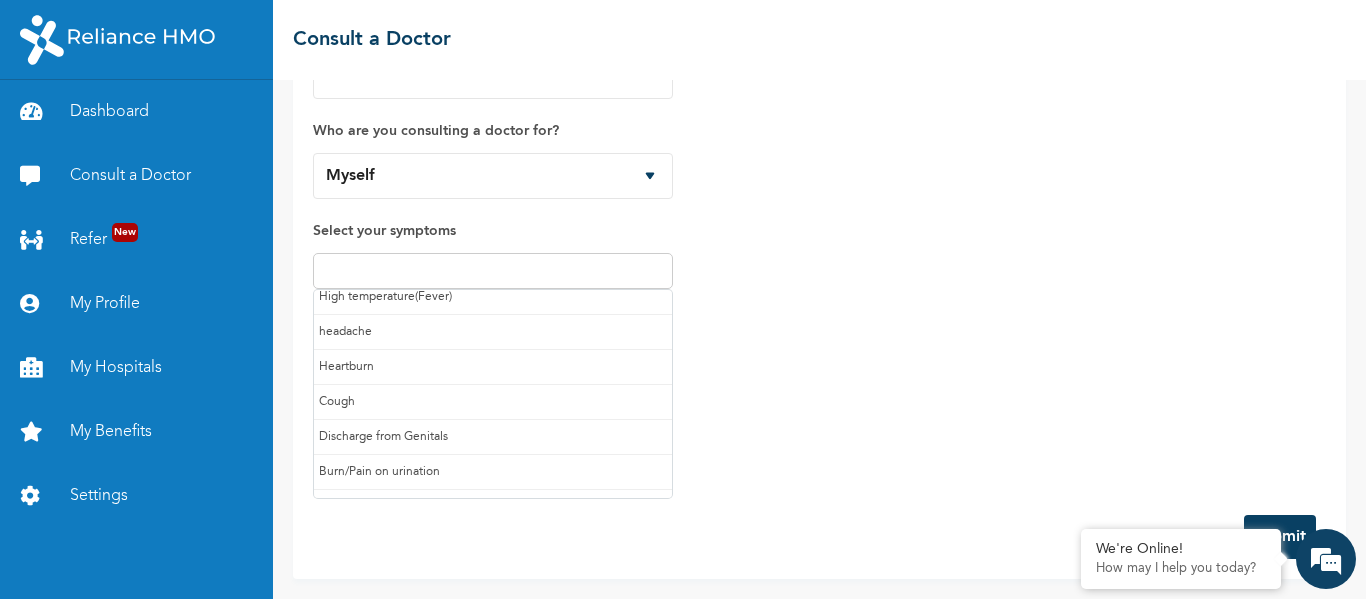 scroll, scrollTop: 0, scrollLeft: 0, axis: both 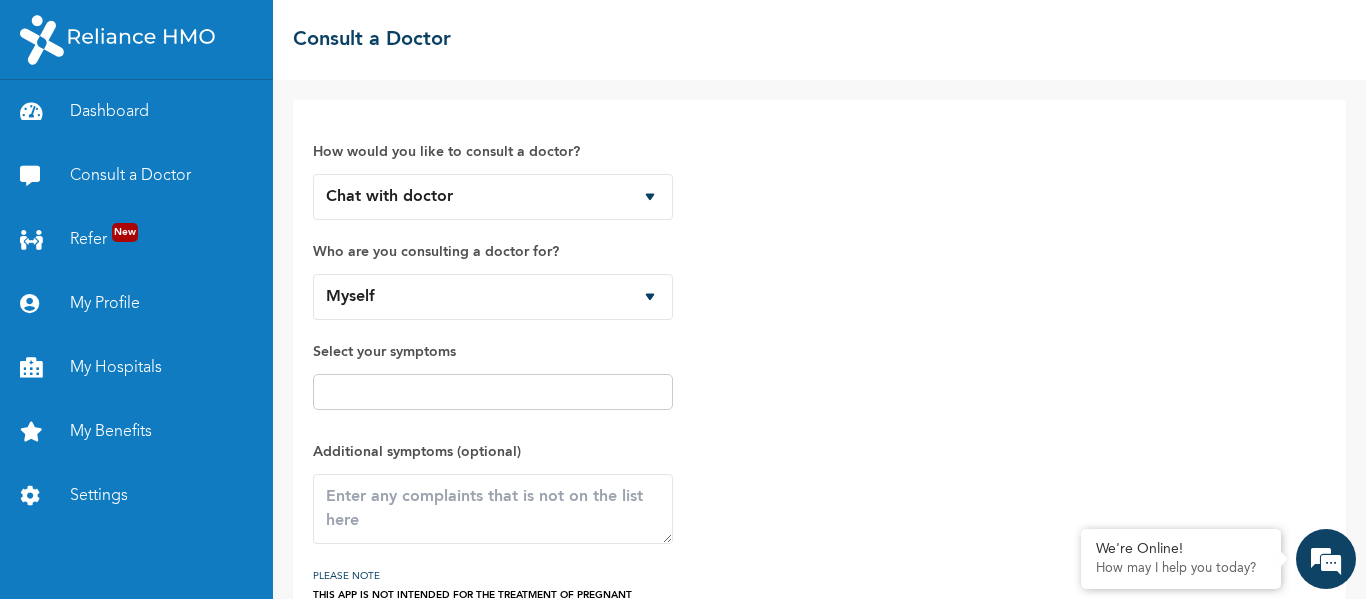 click on "How would you like to consult a doctor? Chat with doctor Phone Call Who are you consulting a doctor for? Myself Select your symptoms Additional symptoms (optional) PLEASE NOTE THIS APP IS NOT INTENDED FOR THE TREATMENT OF PREGNANT WOMEN AND CHILDREN OF 6 MONTHS AND BELOW" at bounding box center [819, 368] 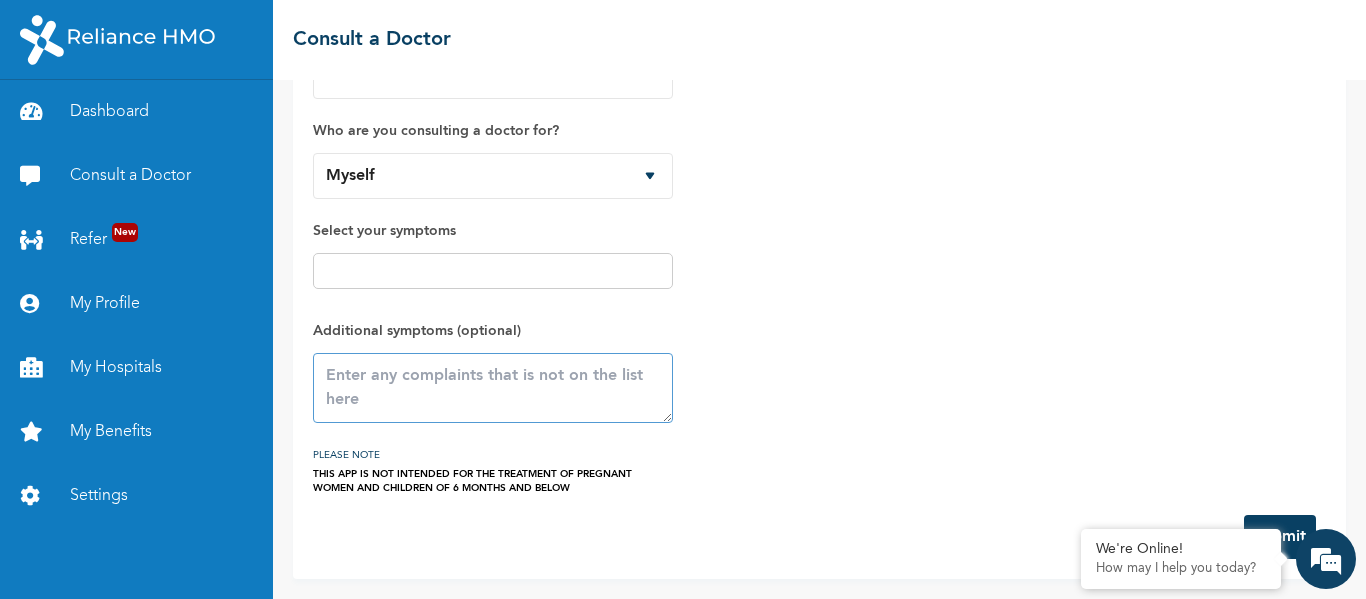 click at bounding box center (493, 388) 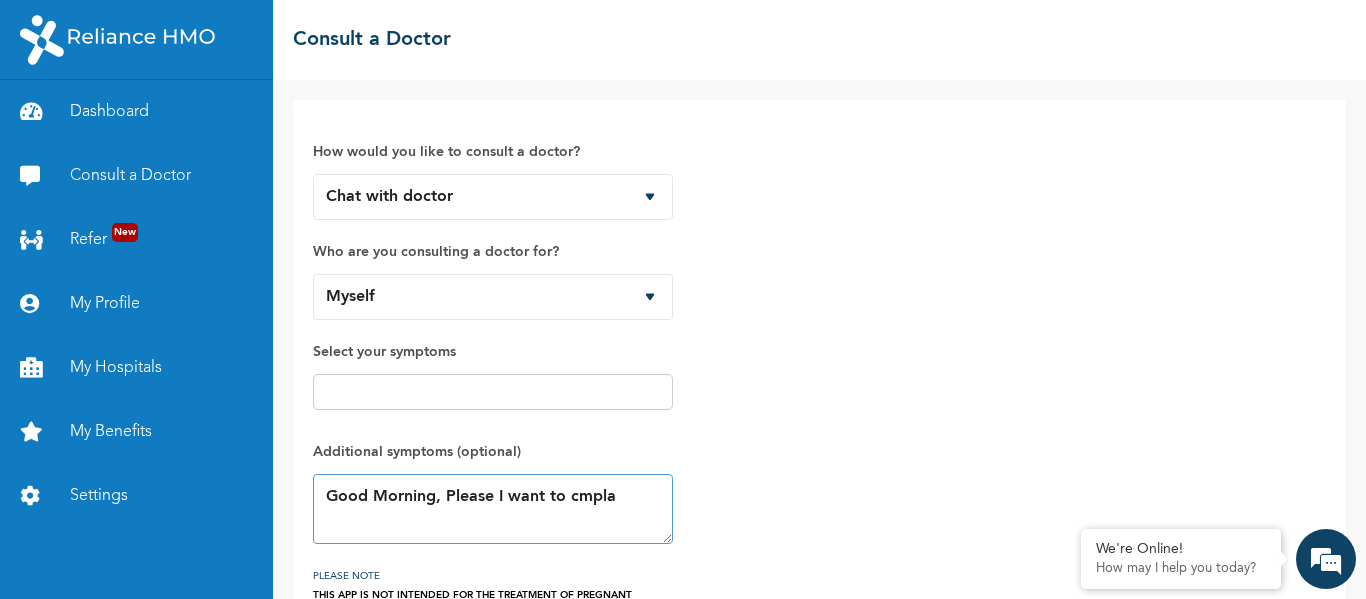 scroll, scrollTop: 121, scrollLeft: 0, axis: vertical 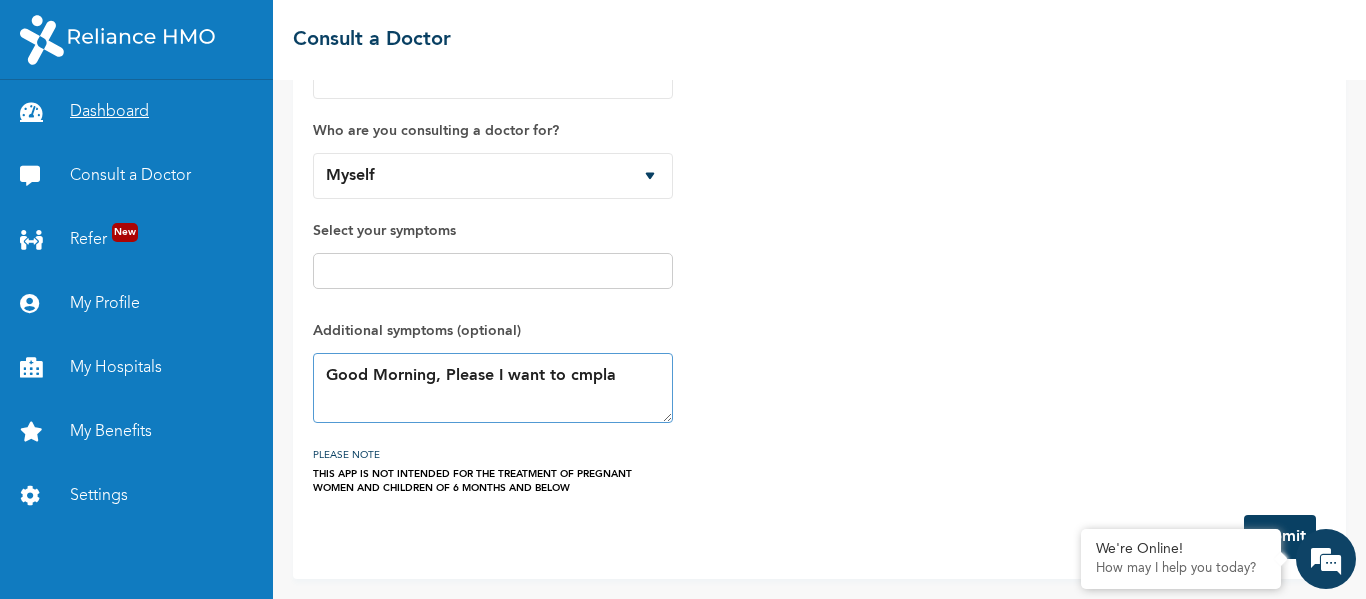 type on "Good Morning, Please I want to cmpla" 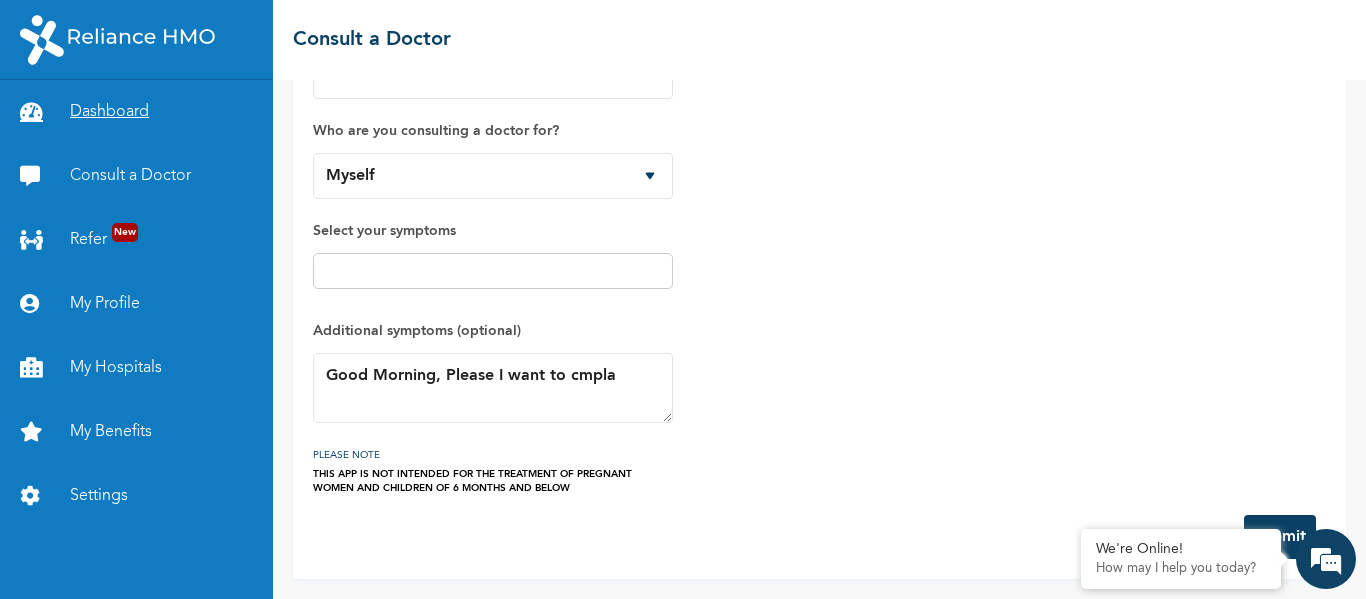 click on "Dashboard" at bounding box center (136, 112) 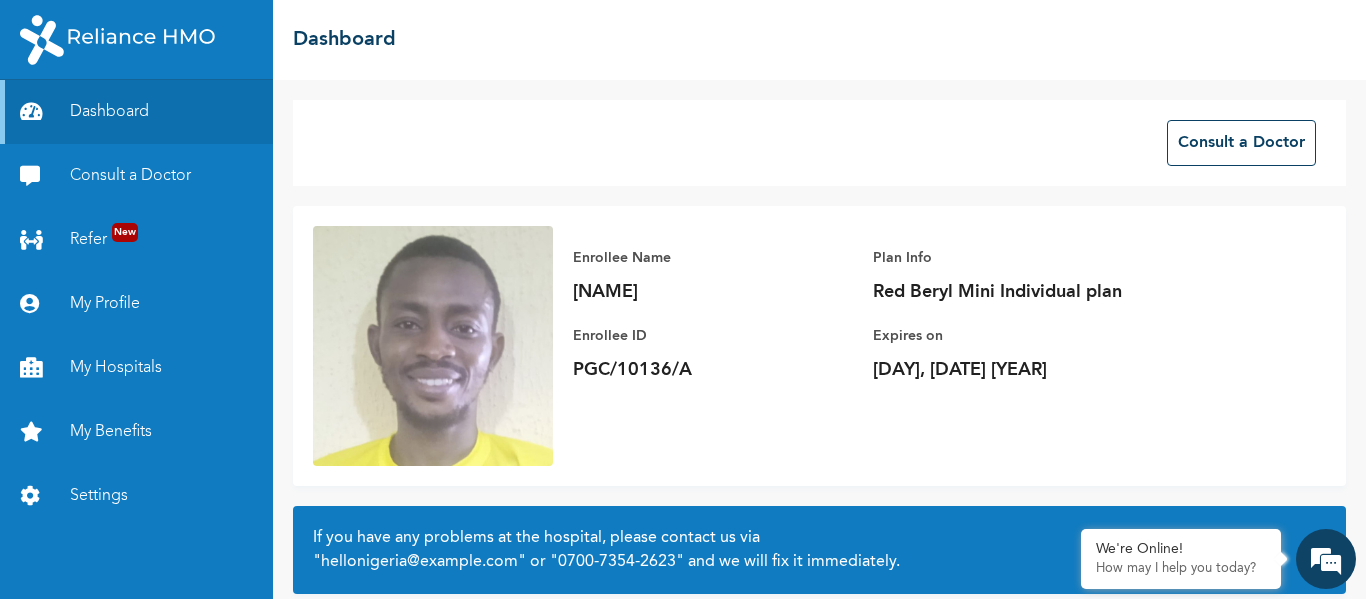scroll, scrollTop: 175, scrollLeft: 0, axis: vertical 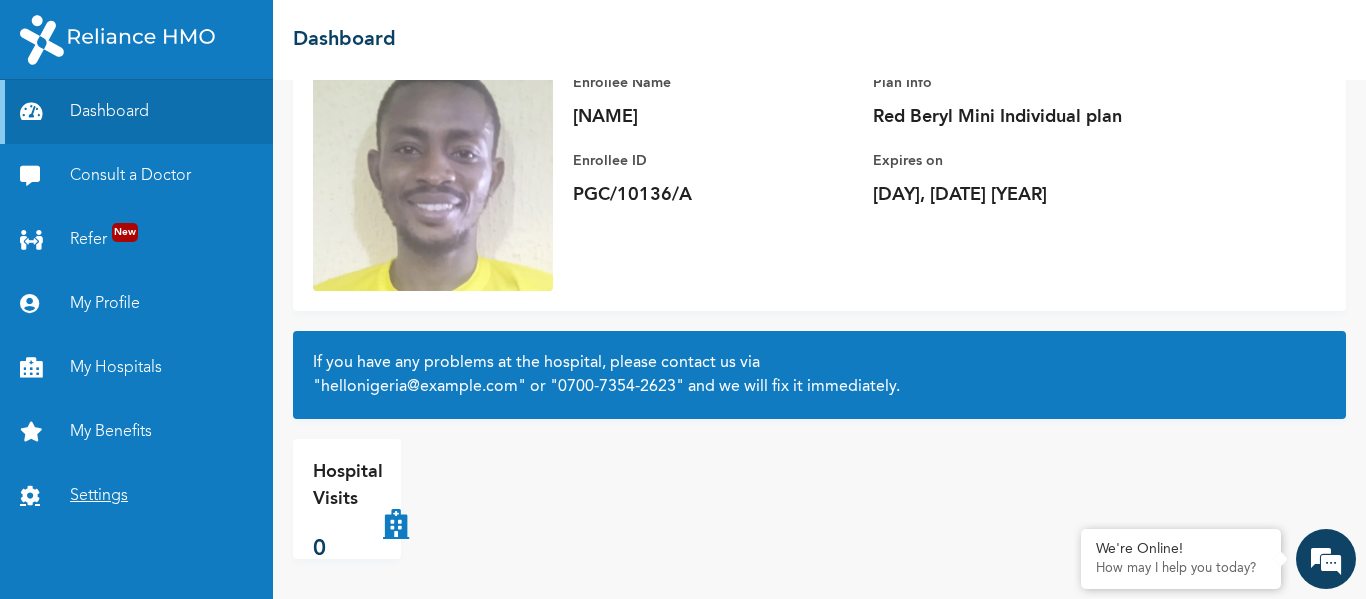 click on "Settings" at bounding box center [136, 496] 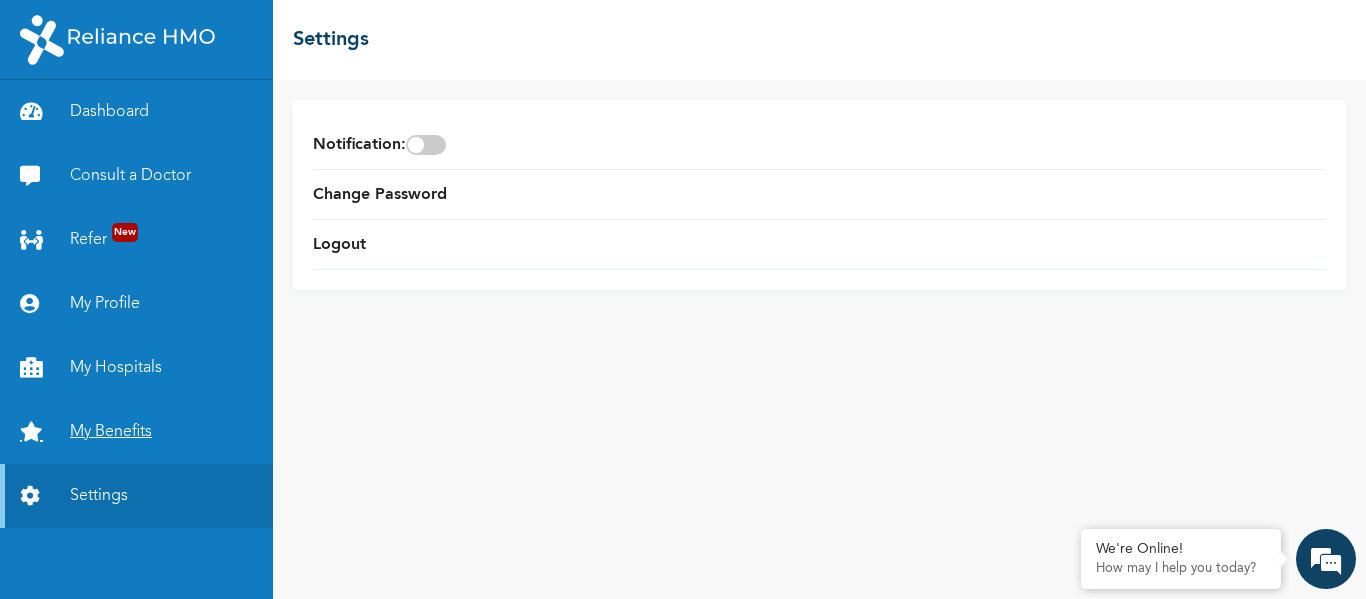 click on "My Benefits" at bounding box center (136, 432) 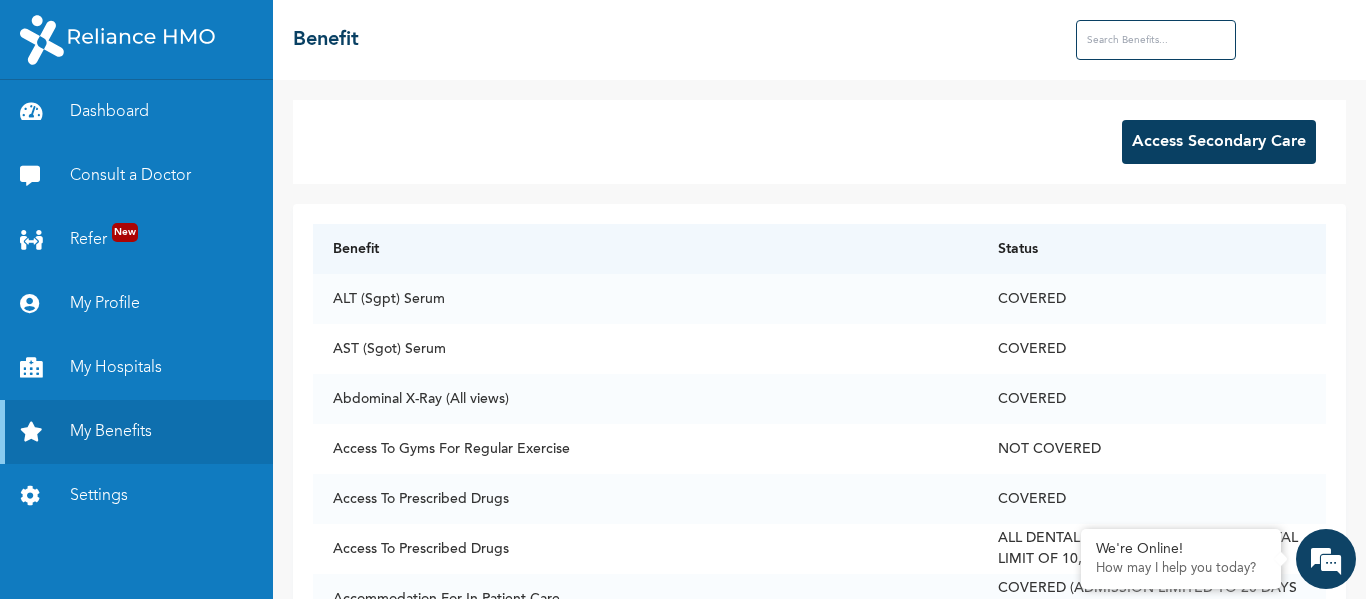 click on "Access Secondary Care" at bounding box center (1219, 142) 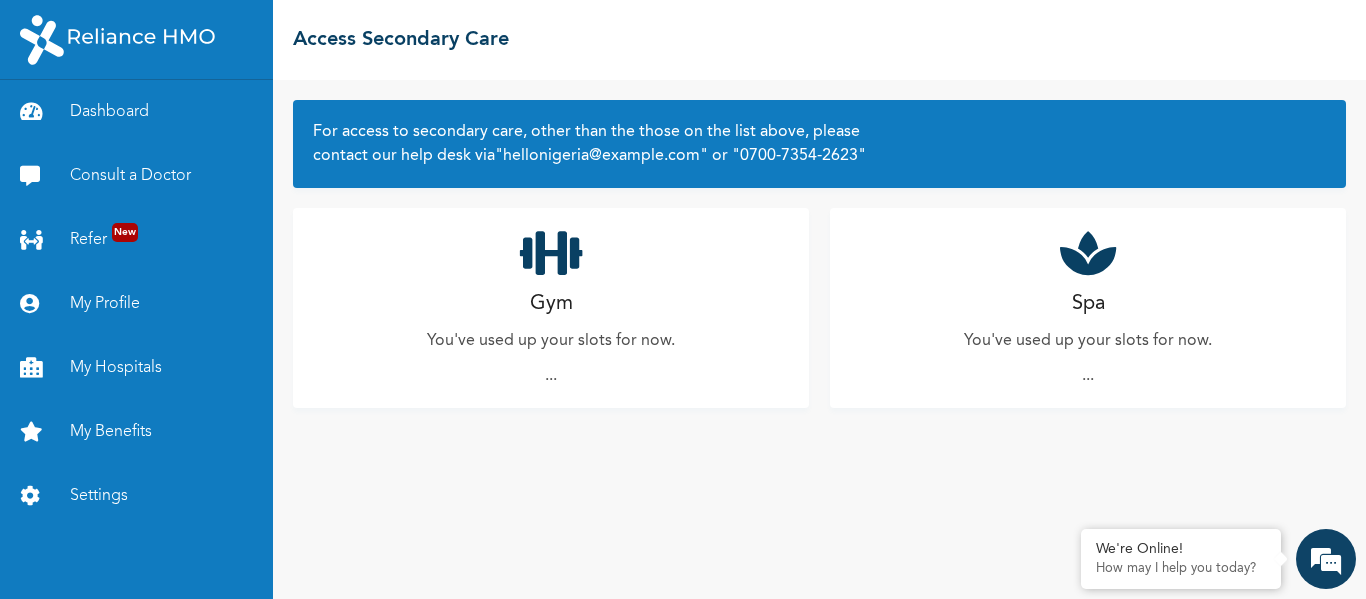 click on "..." at bounding box center (551, 376) 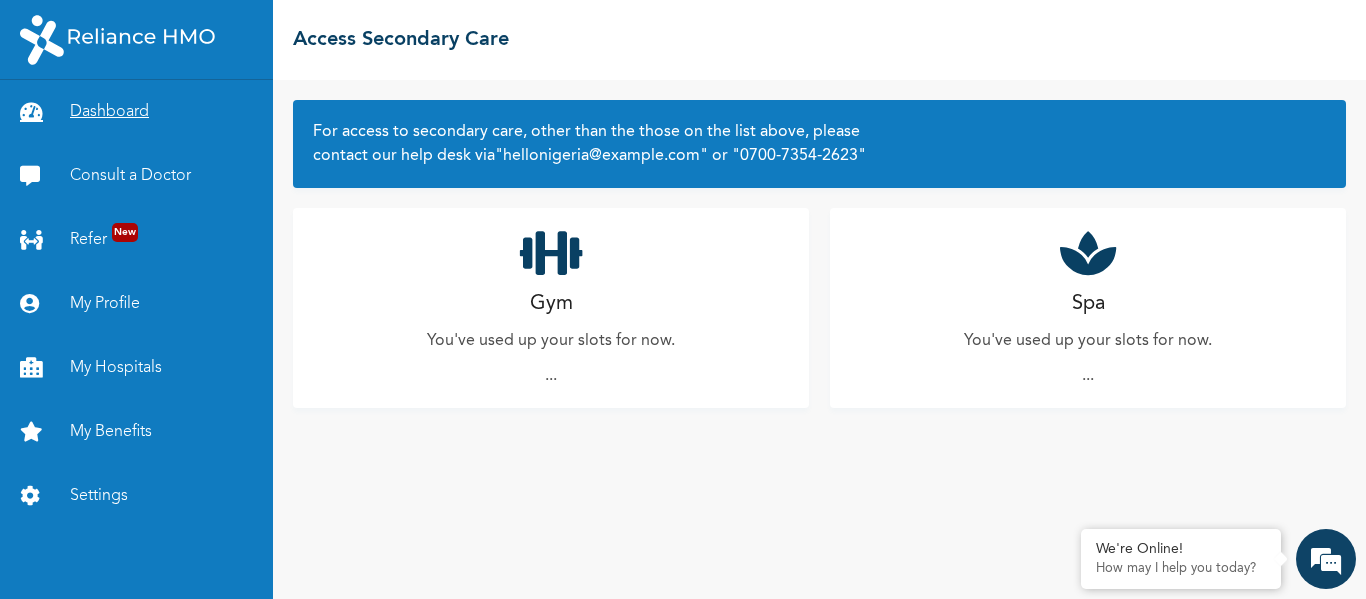 click on "Dashboard" at bounding box center [136, 112] 